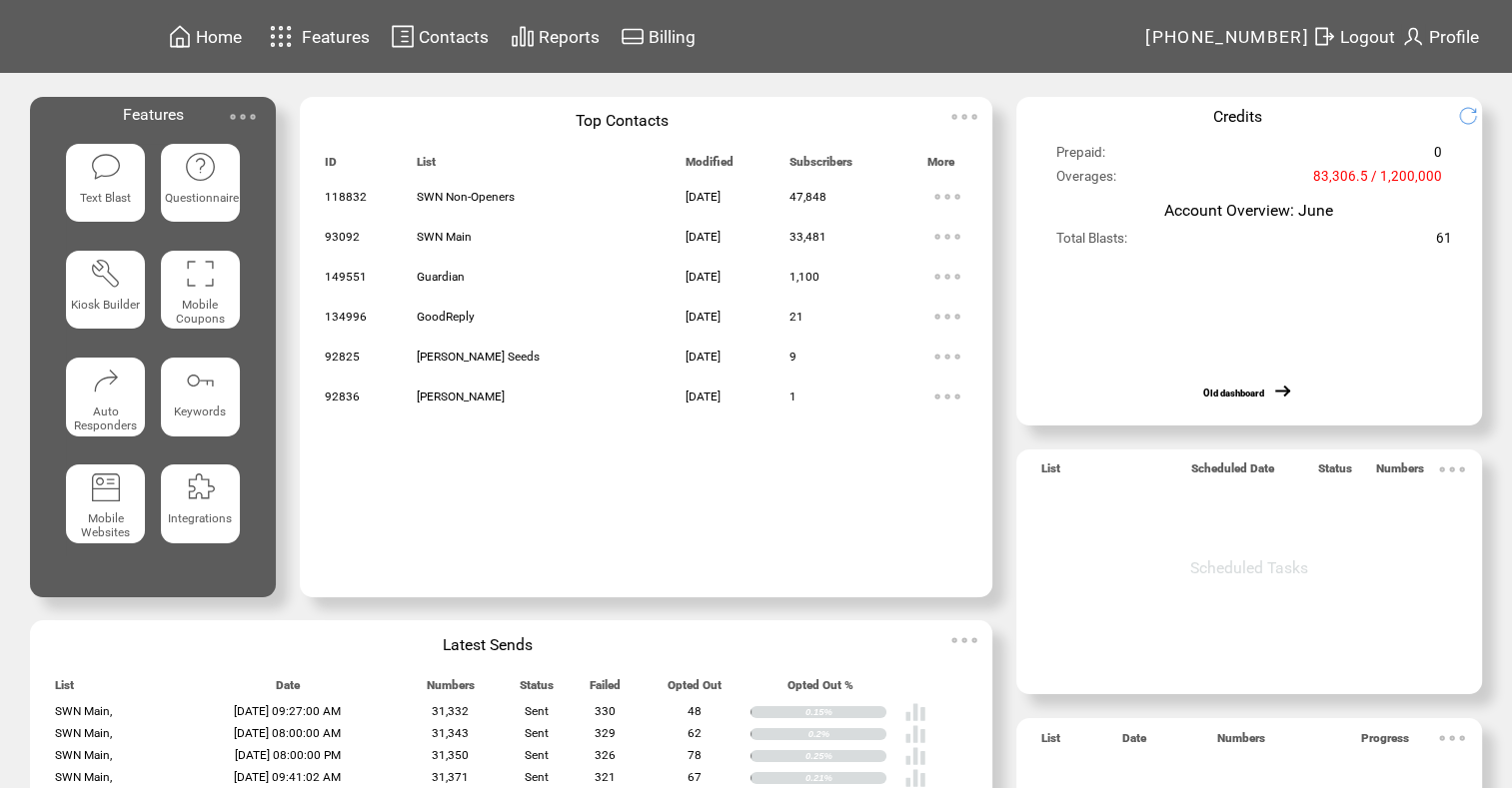 scroll, scrollTop: 0, scrollLeft: 0, axis: both 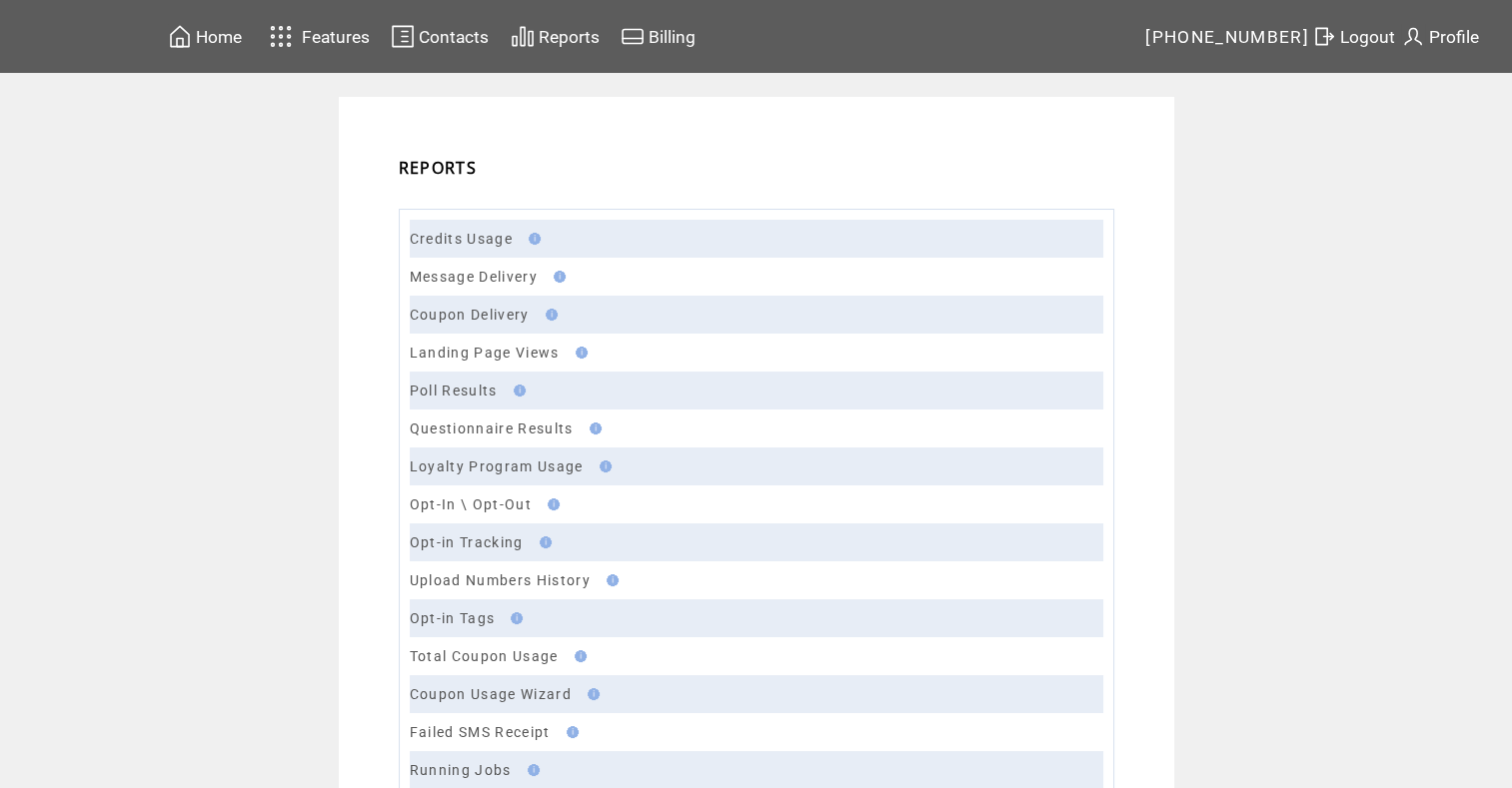 click on "Opt-In \ Opt-Out" at bounding box center [756, 504] 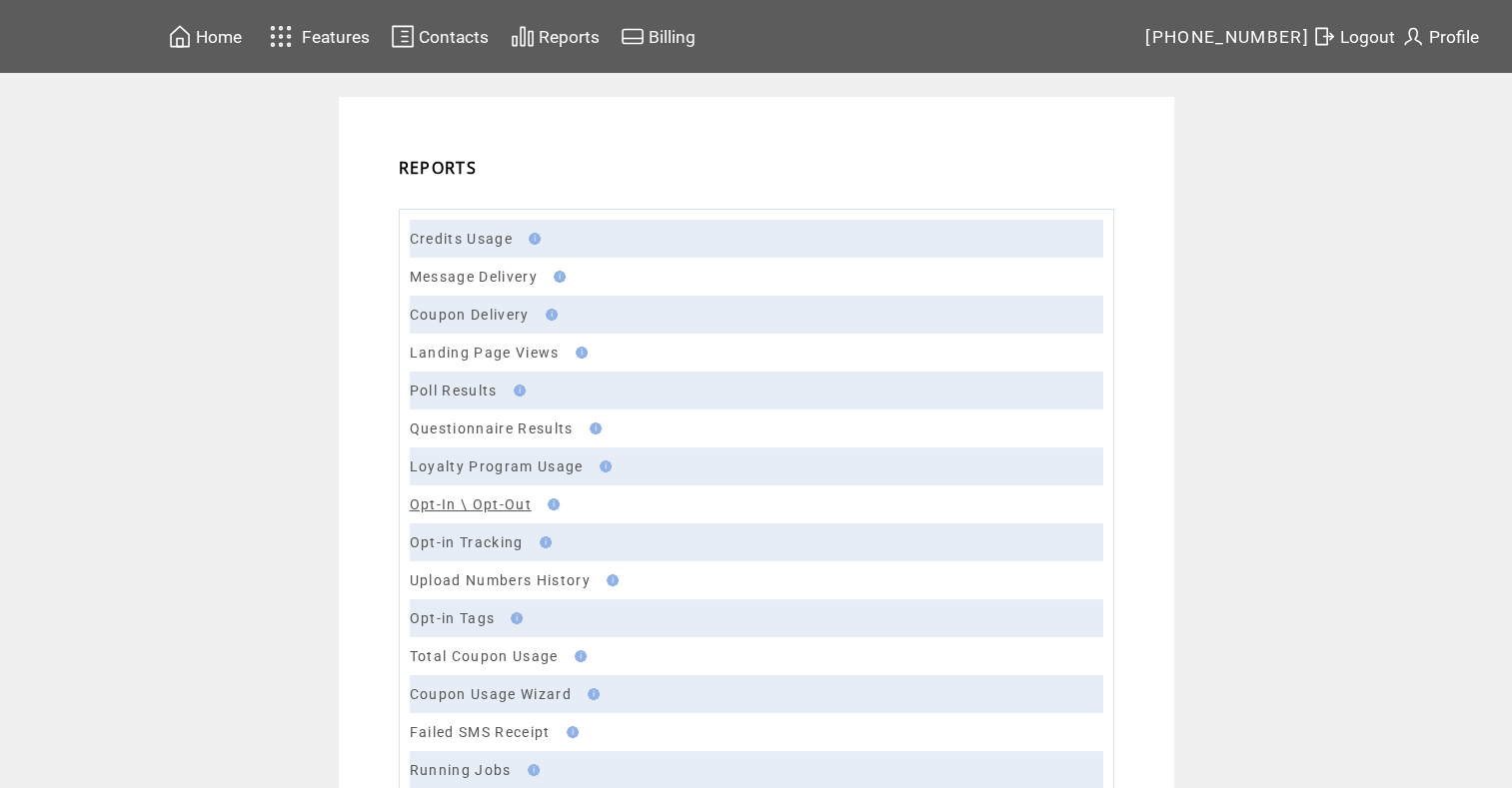 click on "Opt-In \ Opt-Out" at bounding box center (471, 504) 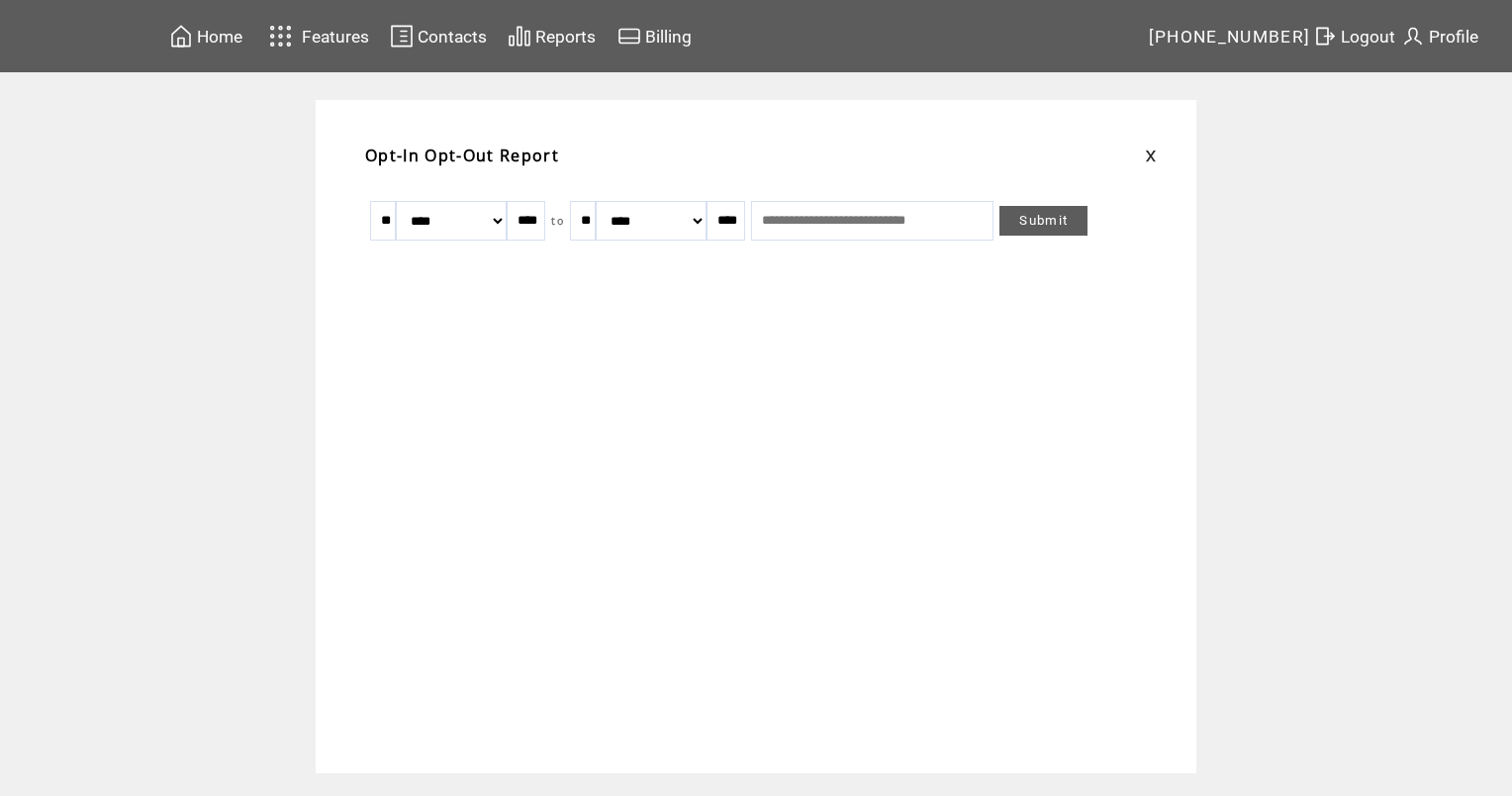 scroll, scrollTop: 0, scrollLeft: 0, axis: both 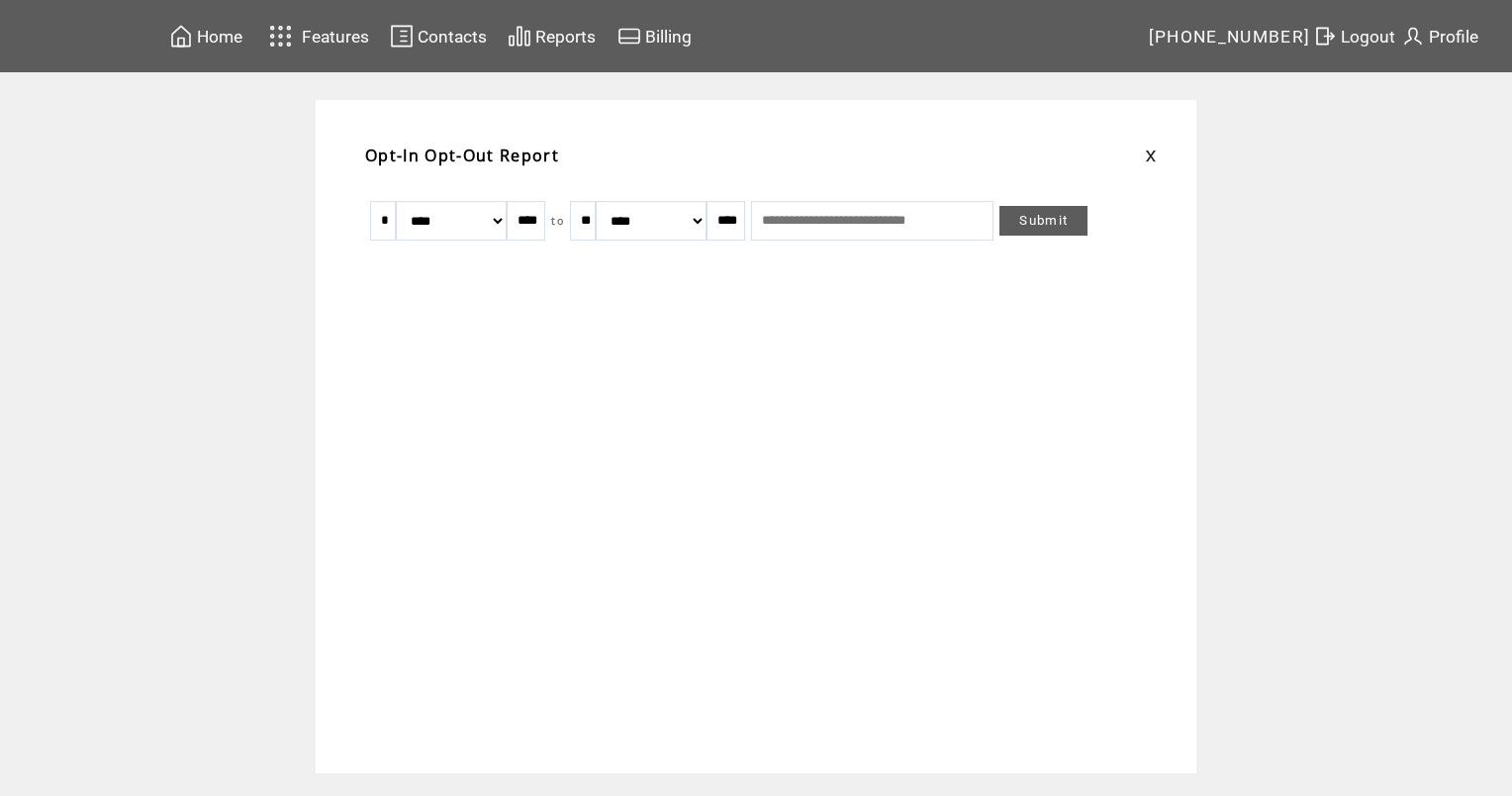 type on "*" 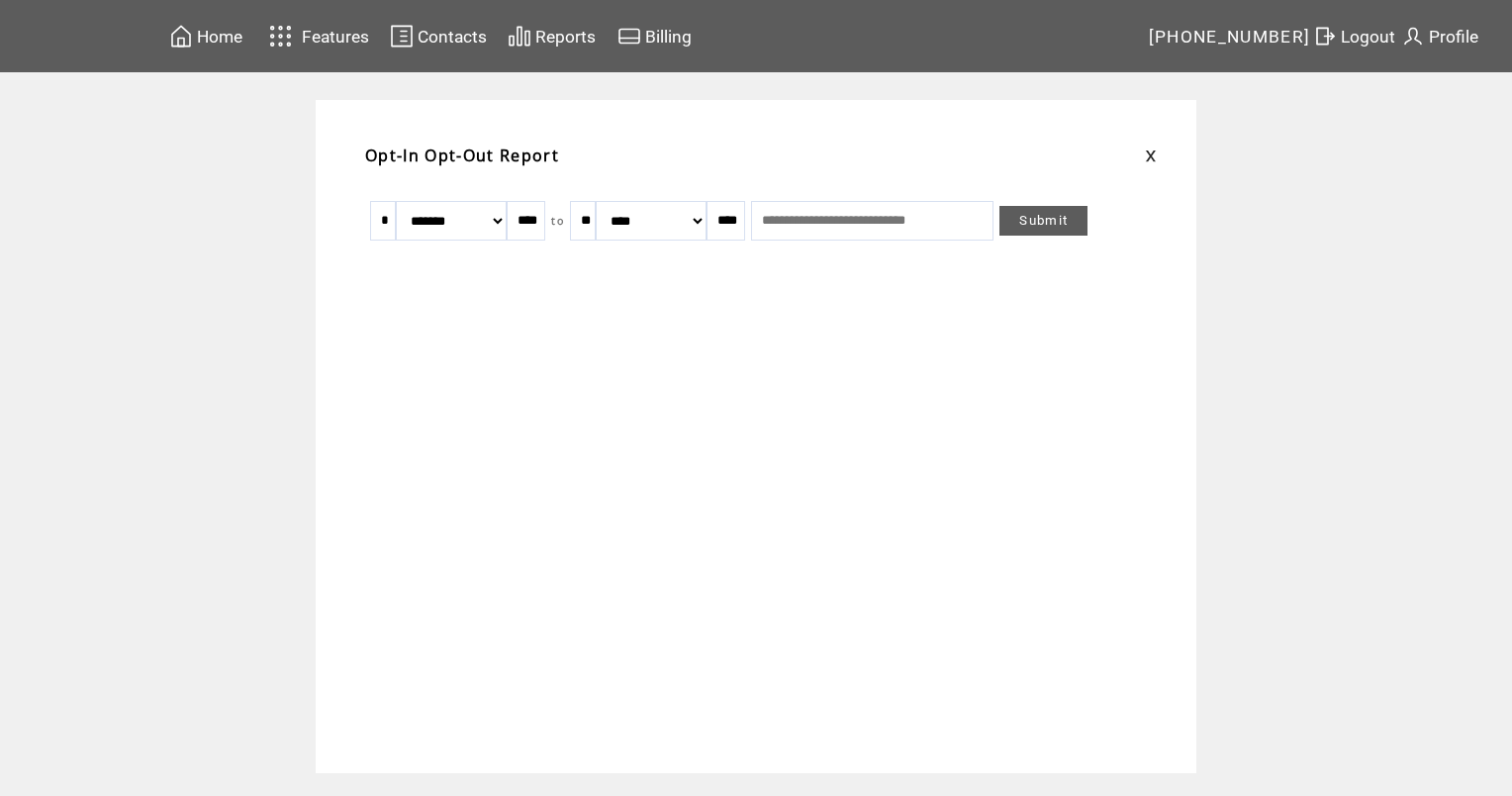 click on "******* 		 ******** 		 ***** 		 ***** 		 *** 		 **** 		 **** 		 ****** 		 ********* 		 ******* 		 ******** 		 ********" at bounding box center (451, 221) 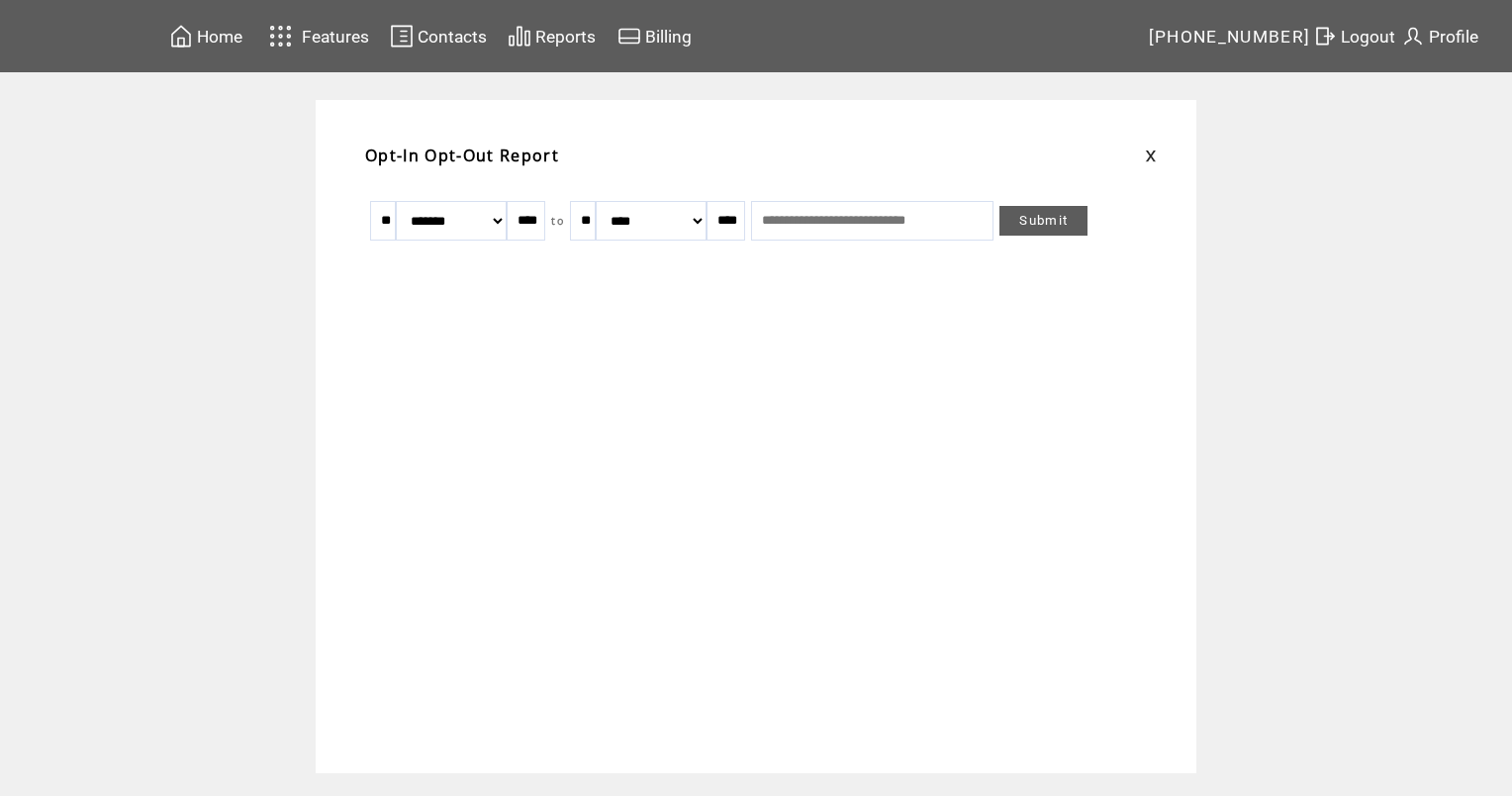 type on "**" 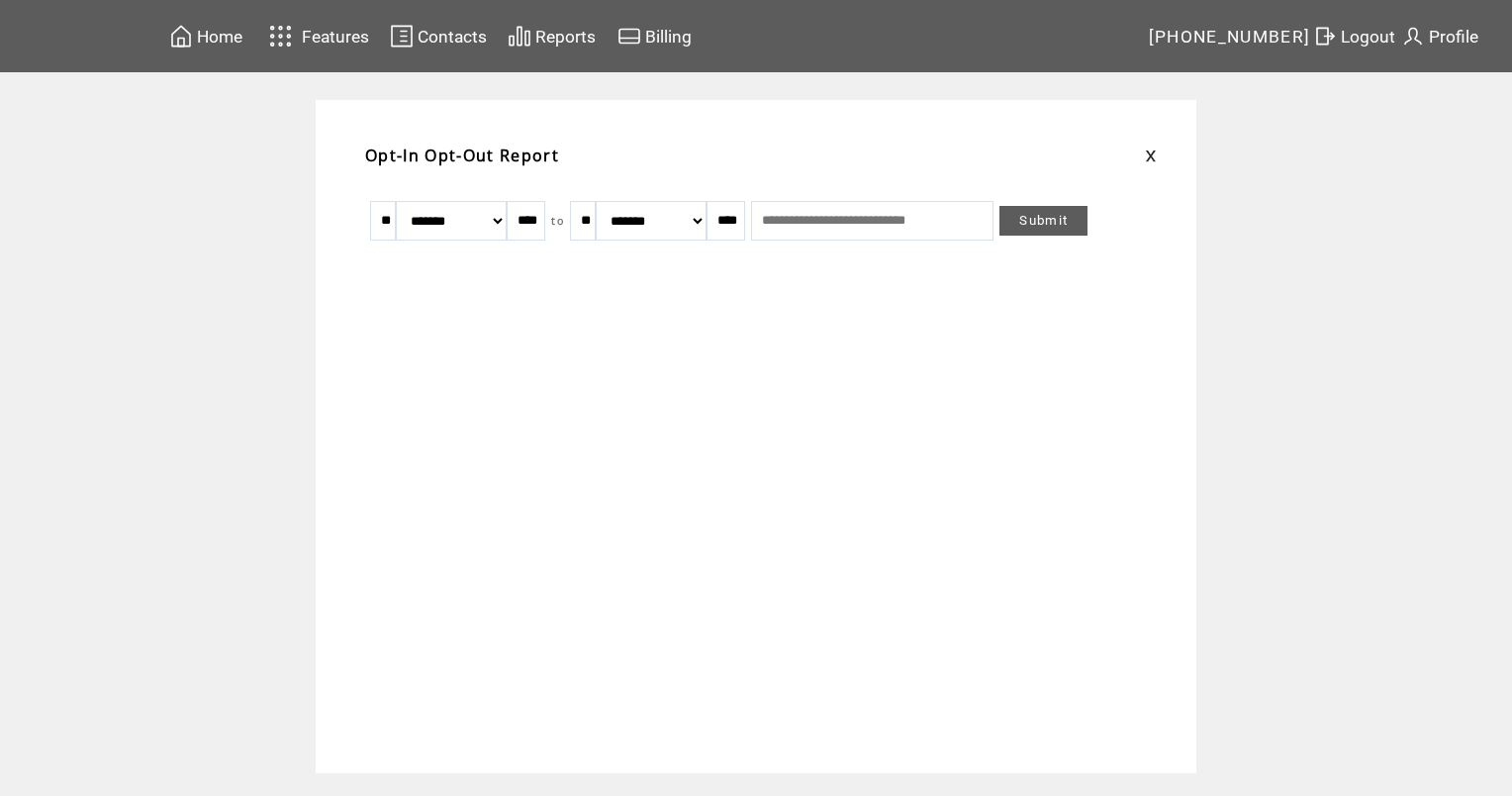 click on "Submit" at bounding box center [1043, 221] 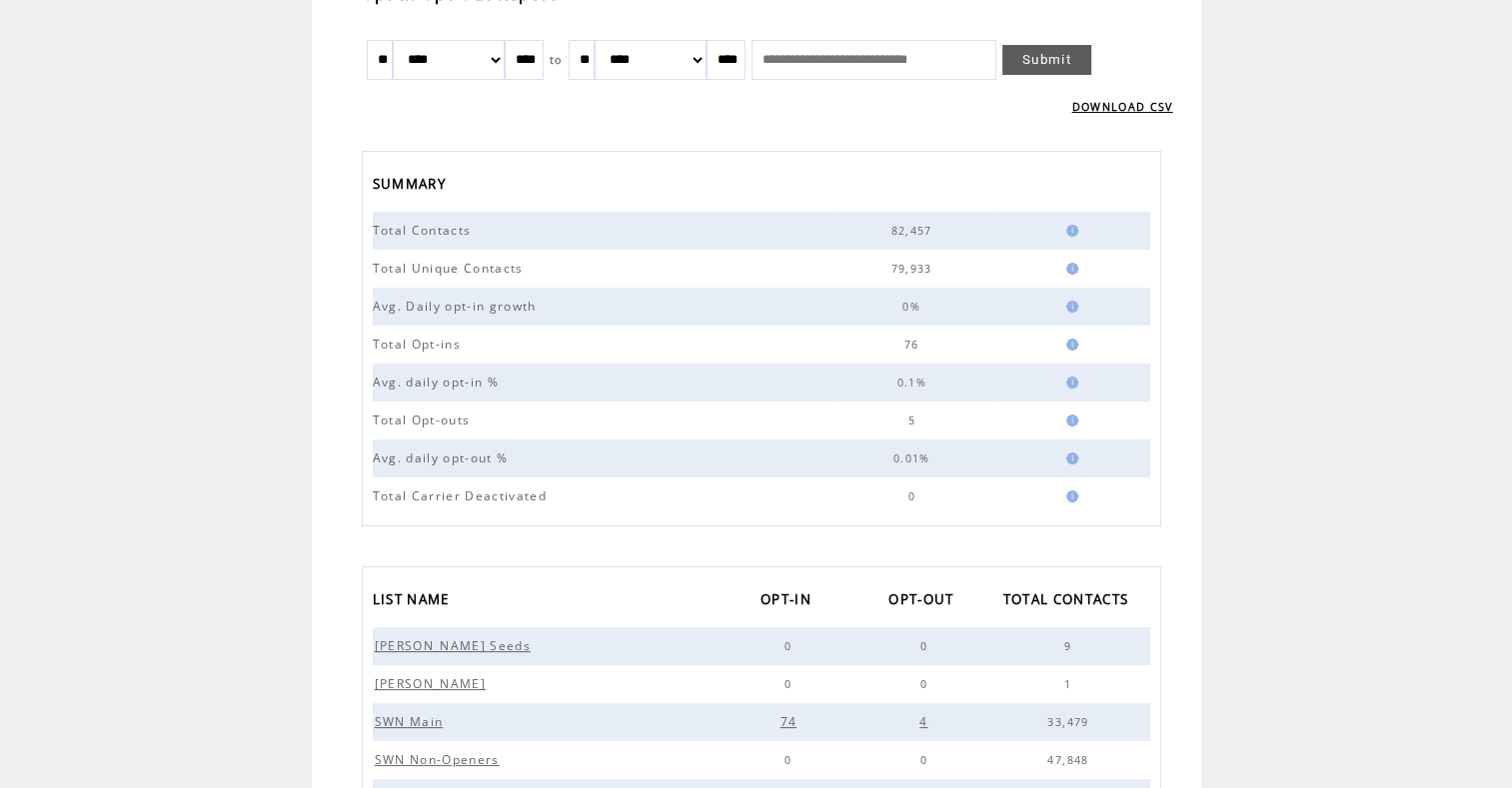scroll, scrollTop: 0, scrollLeft: 0, axis: both 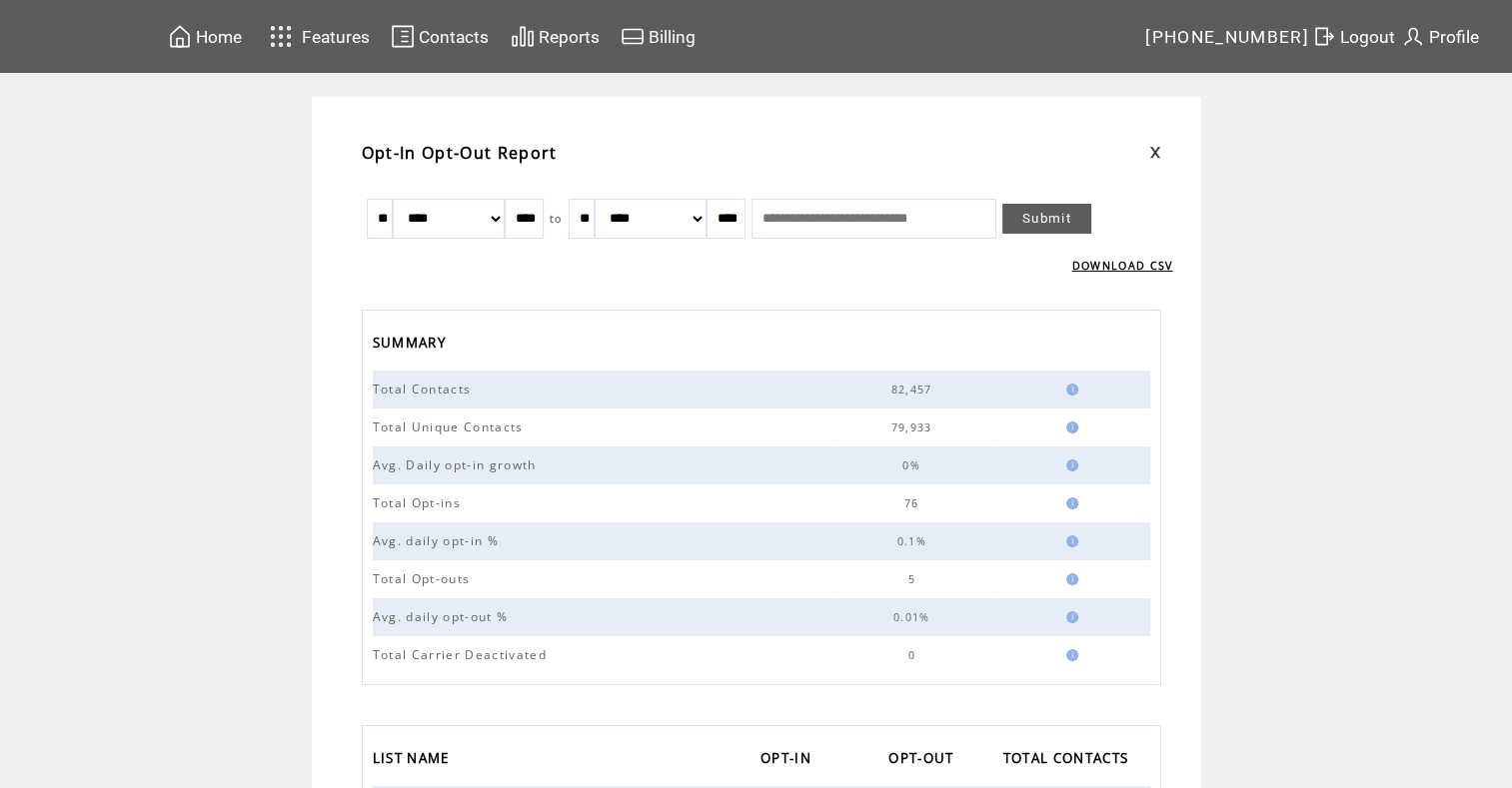 click on "Logout" at bounding box center (1367, 36) 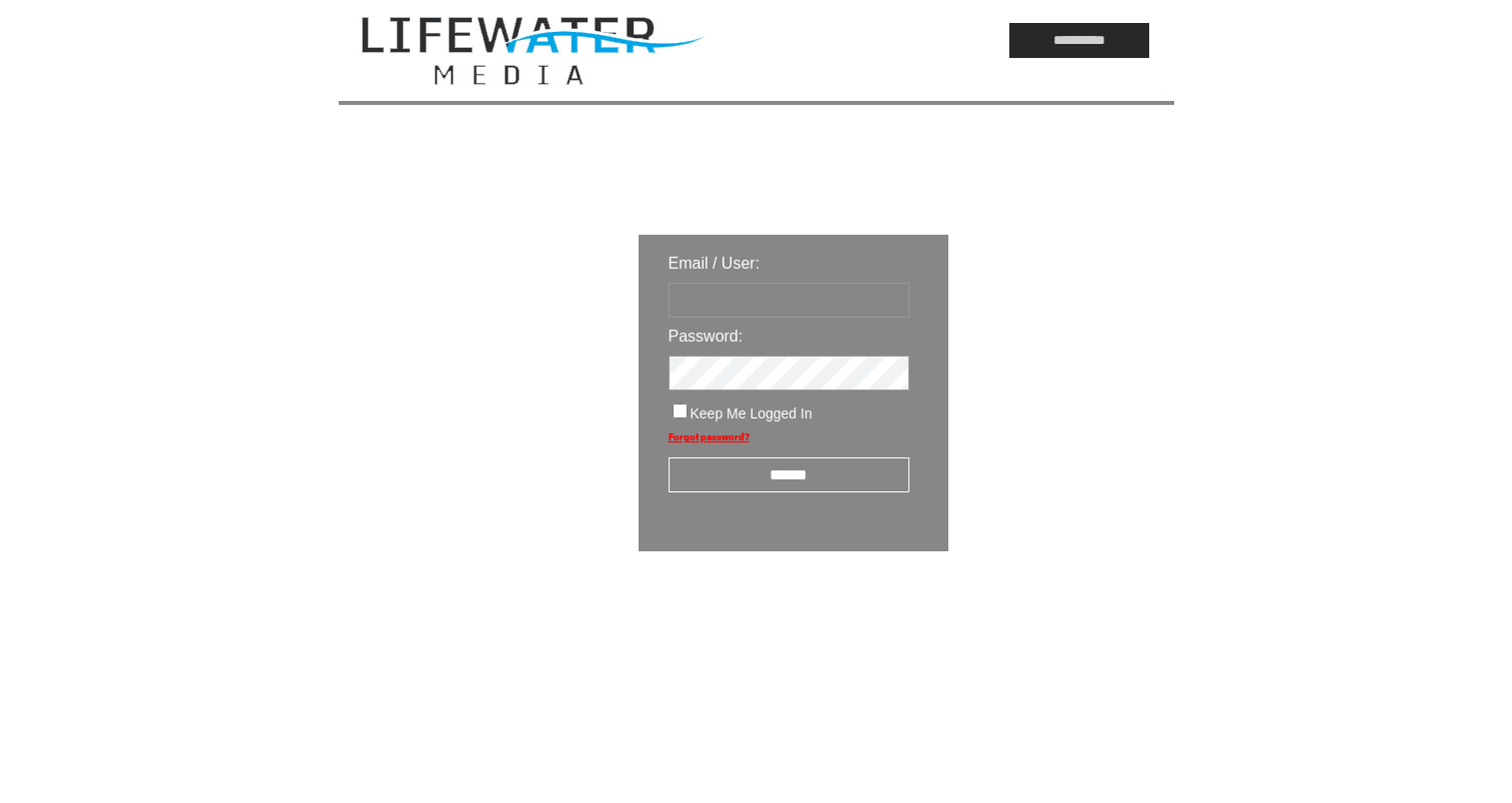 scroll, scrollTop: 0, scrollLeft: 0, axis: both 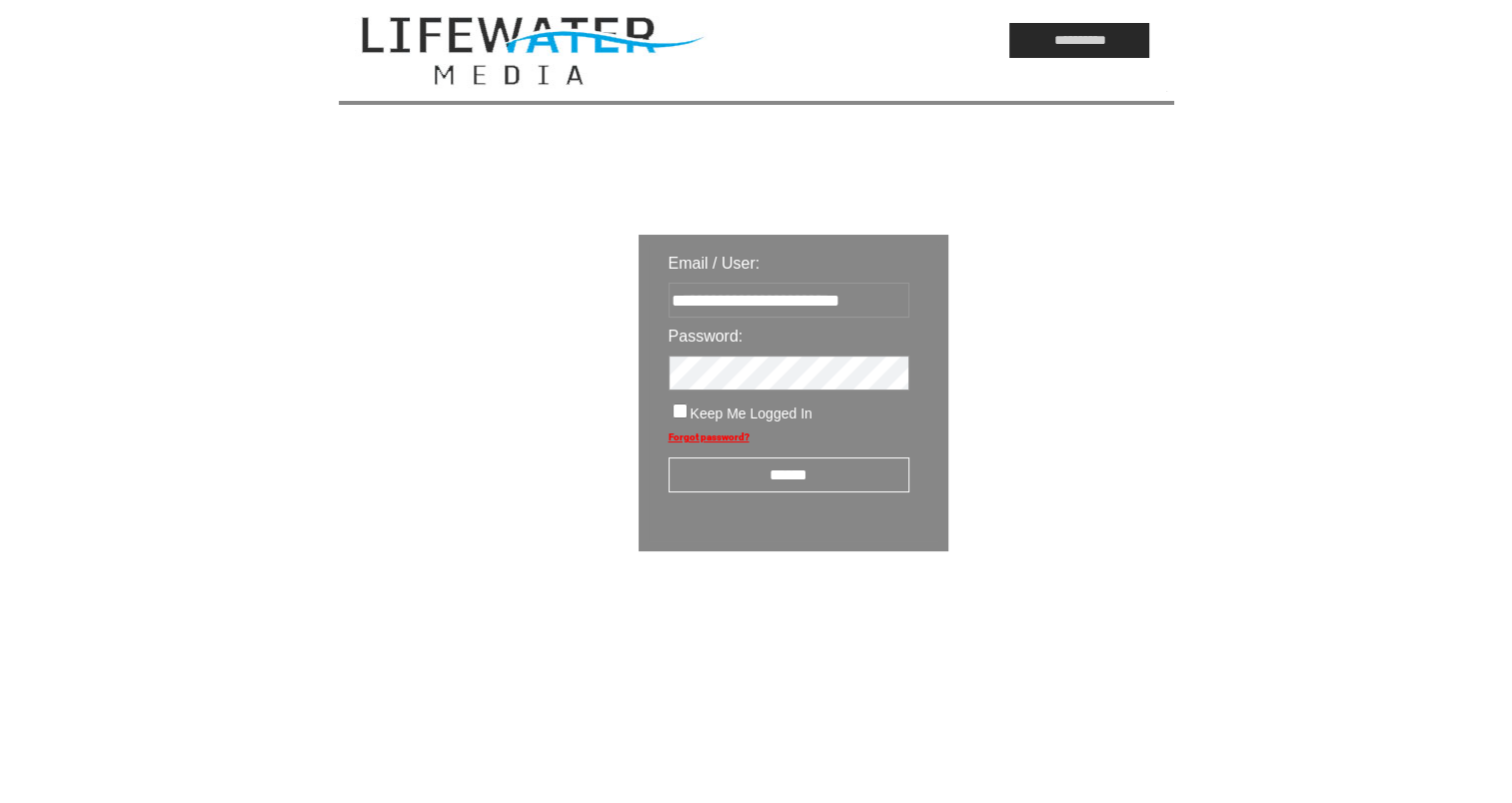 type on "**********" 